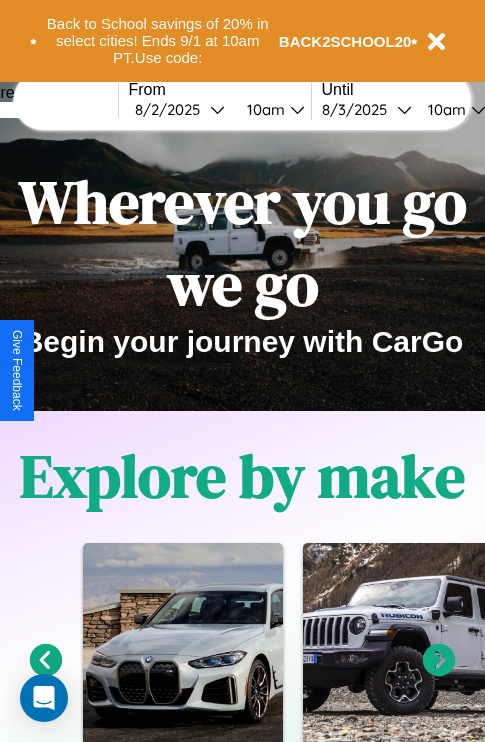 scroll, scrollTop: 0, scrollLeft: 0, axis: both 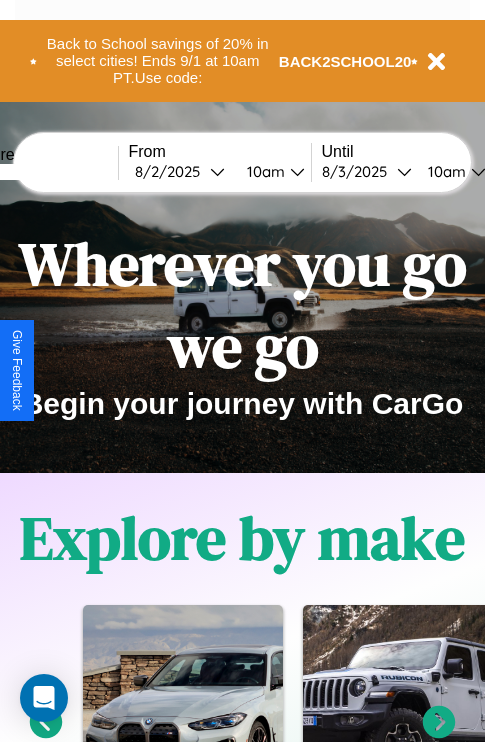click at bounding box center (43, 172) 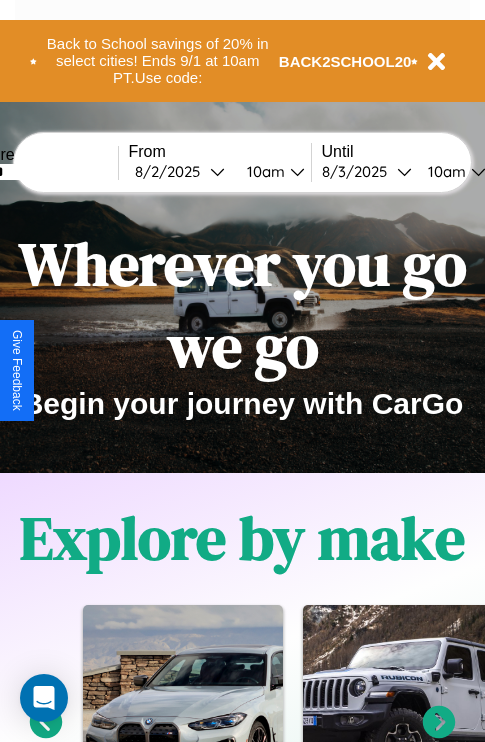 type on "******" 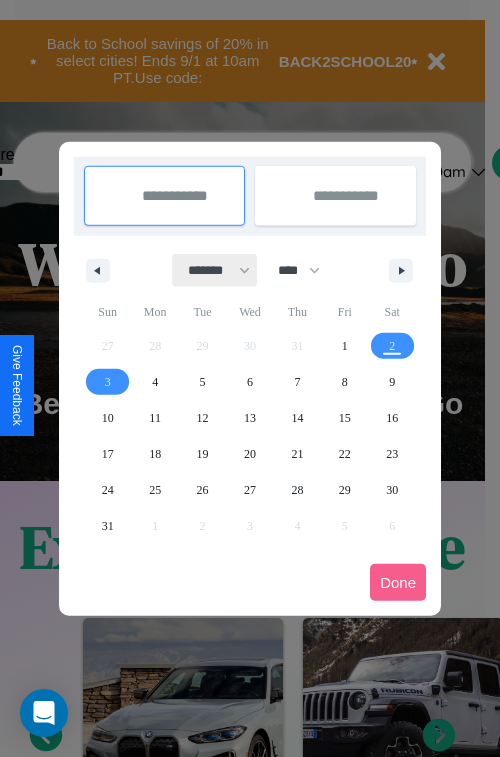 click on "******* ******** ***** ***** *** **** **** ****** ********* ******* ******** ********" at bounding box center (215, 270) 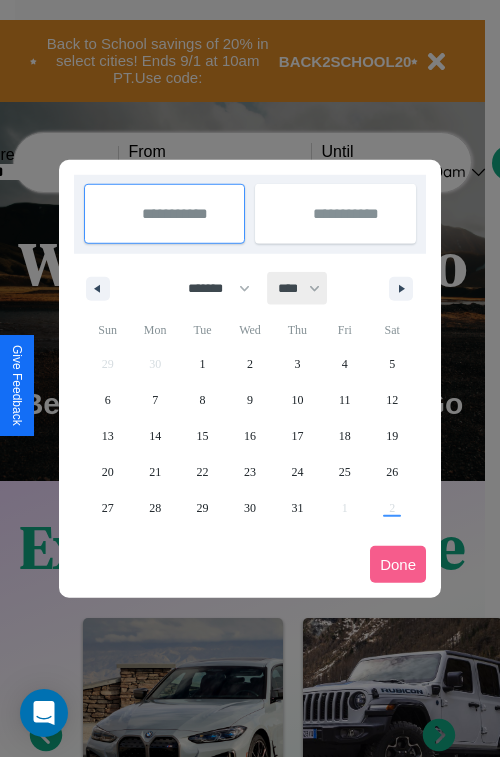 click on "**** **** **** **** **** **** **** **** **** **** **** **** **** **** **** **** **** **** **** **** **** **** **** **** **** **** **** **** **** **** **** **** **** **** **** **** **** **** **** **** **** **** **** **** **** **** **** **** **** **** **** **** **** **** **** **** **** **** **** **** **** **** **** **** **** **** **** **** **** **** **** **** **** **** **** **** **** **** **** **** **** **** **** **** **** **** **** **** **** **** **** **** **** **** **** **** **** **** **** **** **** **** **** **** **** **** **** **** **** **** **** **** **** **** **** **** **** **** **** **** ****" at bounding box center [298, 288] 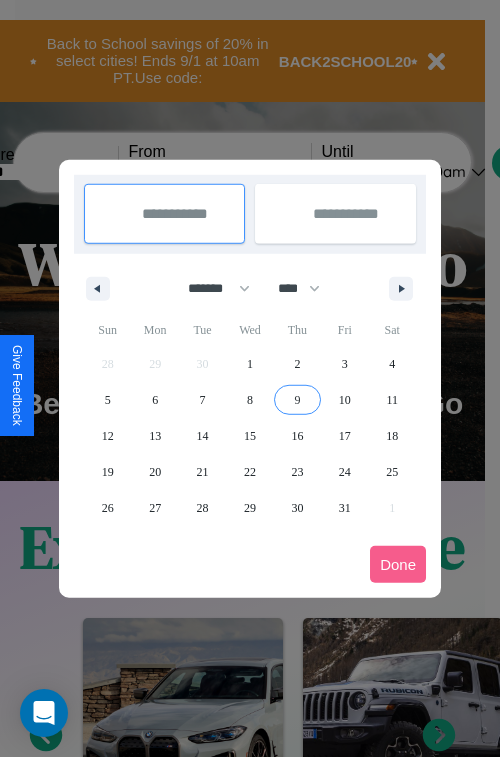 click on "9" at bounding box center [297, 400] 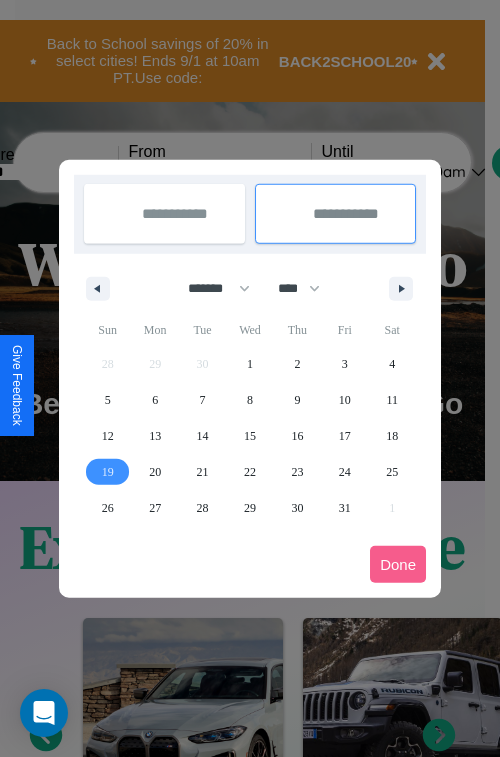 click on "19" at bounding box center [108, 472] 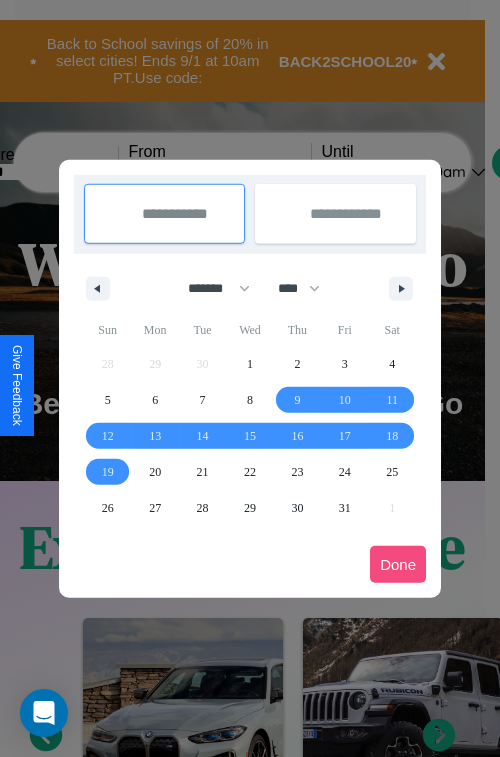 click on "Done" at bounding box center [398, 564] 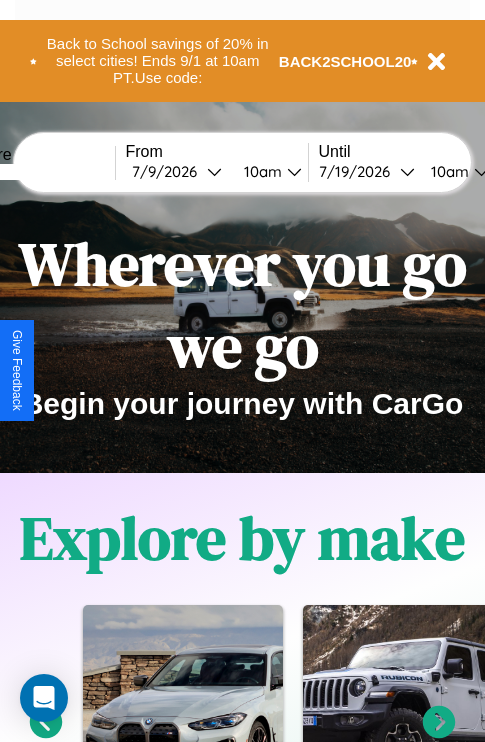 scroll, scrollTop: 0, scrollLeft: 71, axis: horizontal 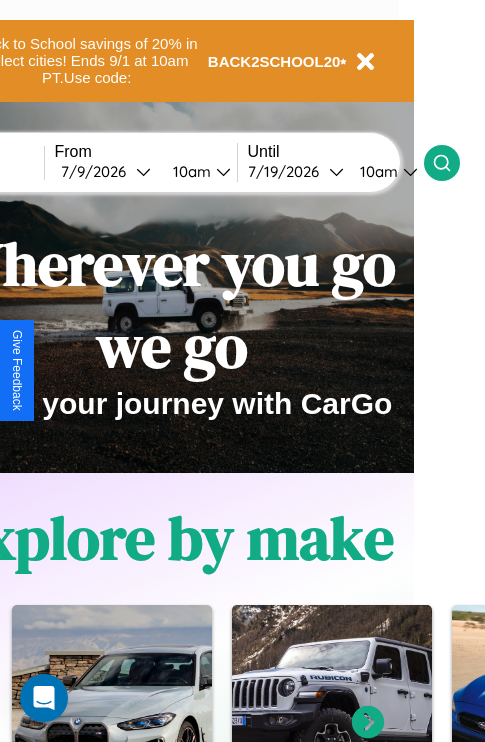 click 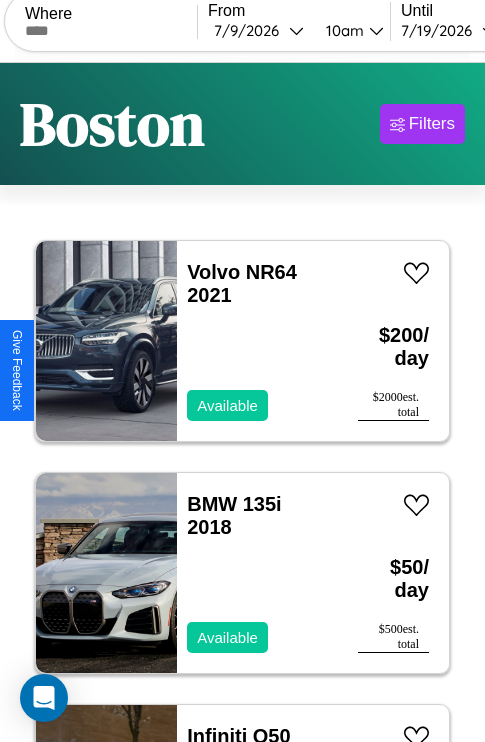 scroll, scrollTop: 95, scrollLeft: 0, axis: vertical 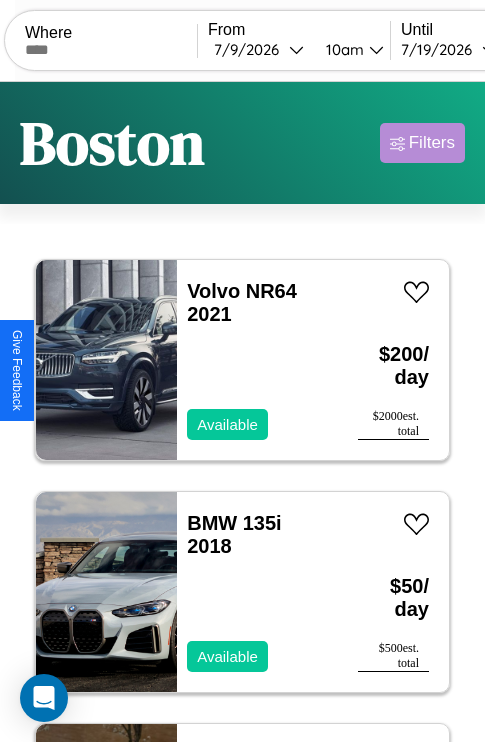 click on "Filters" at bounding box center (432, 143) 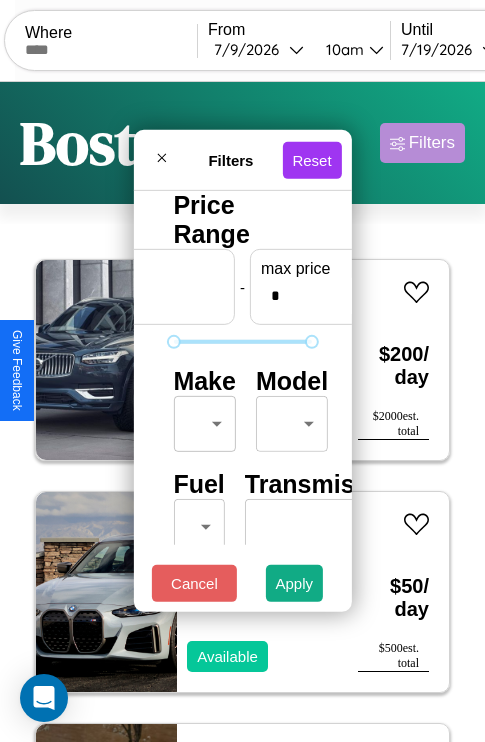 scroll, scrollTop: 0, scrollLeft: 124, axis: horizontal 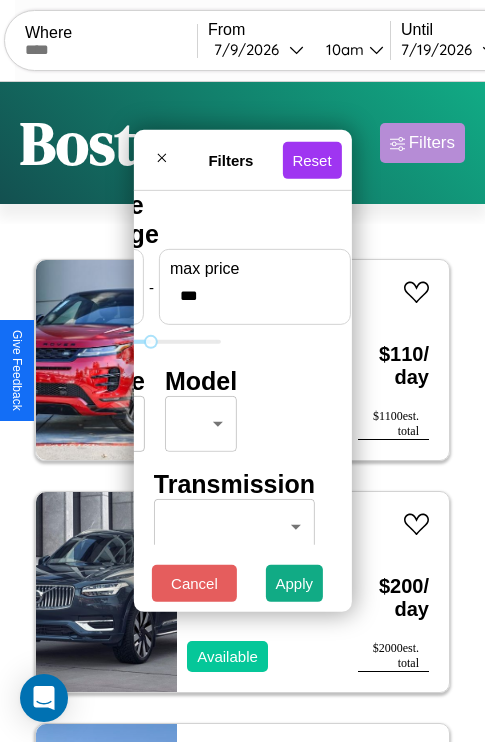 type on "***" 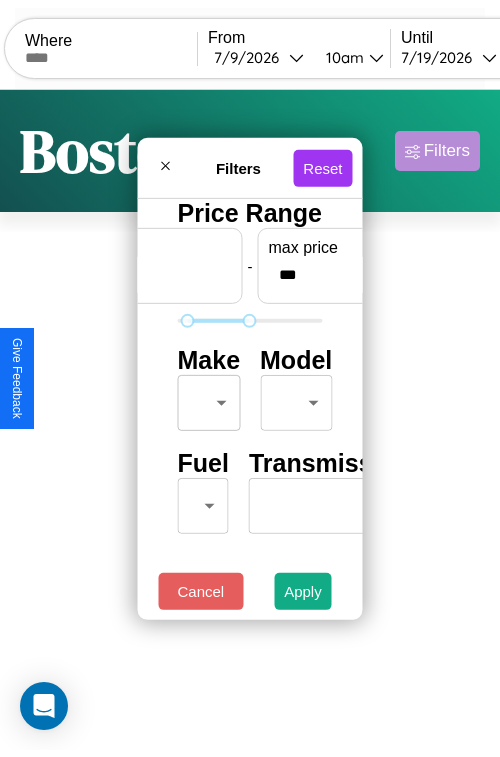scroll, scrollTop: 59, scrollLeft: 0, axis: vertical 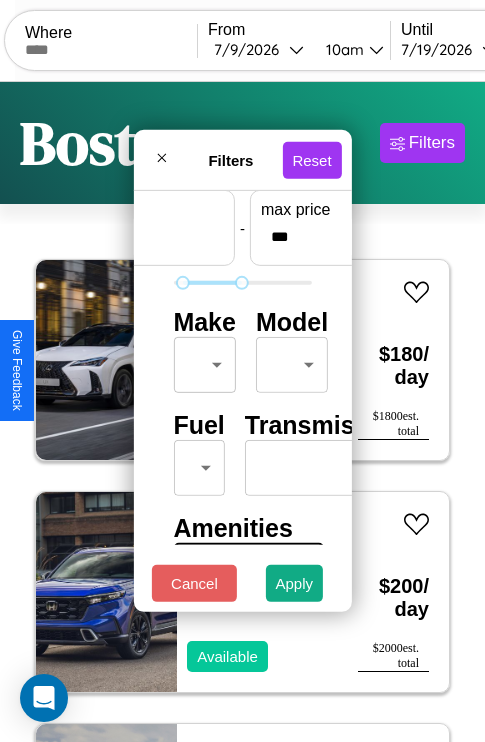 type on "**" 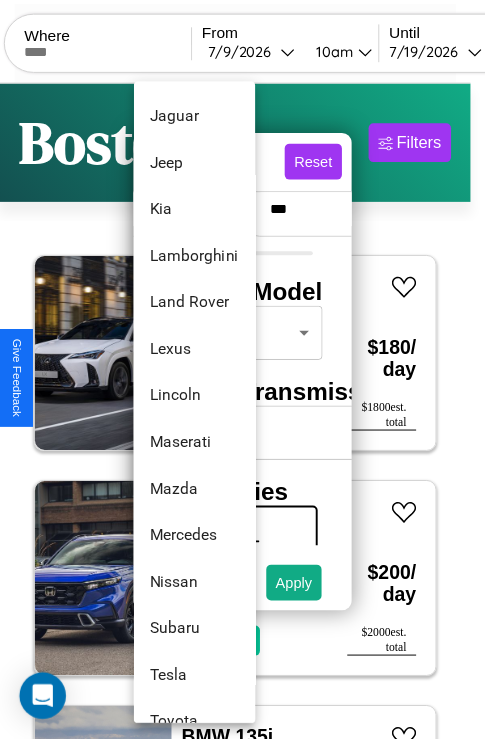 scroll, scrollTop: 998, scrollLeft: 0, axis: vertical 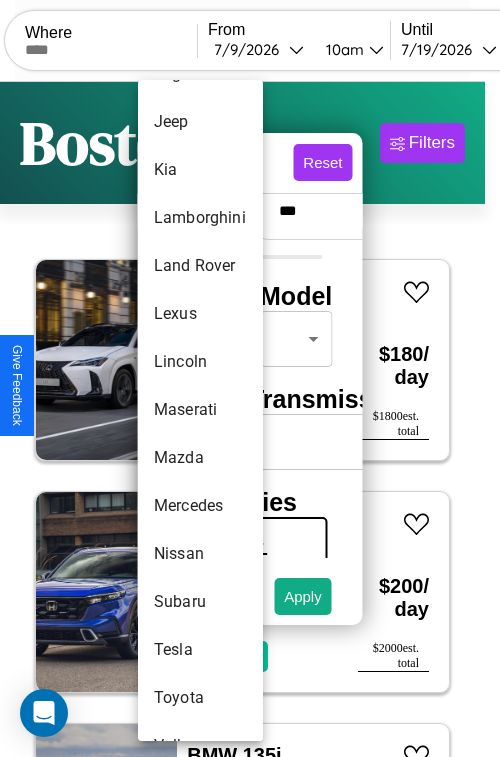 click on "Maserati" at bounding box center (200, 410) 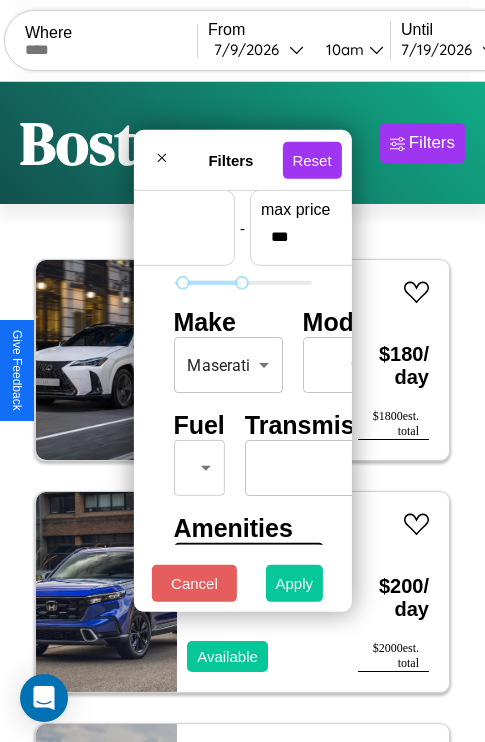 click on "Apply" at bounding box center [295, 583] 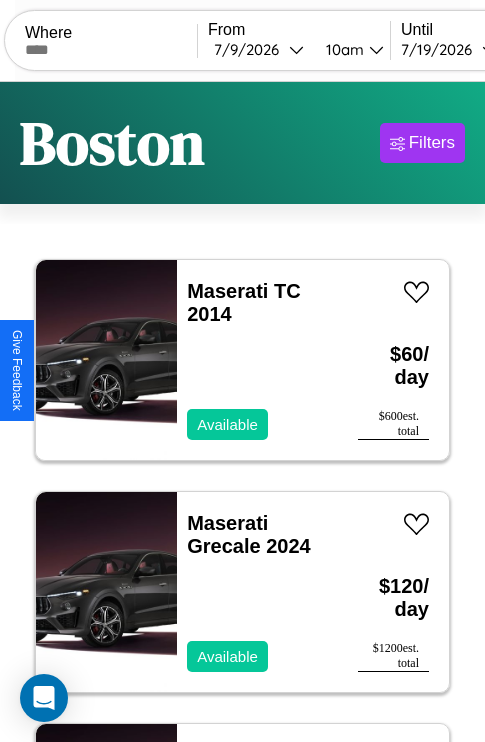 scroll, scrollTop: 95, scrollLeft: 0, axis: vertical 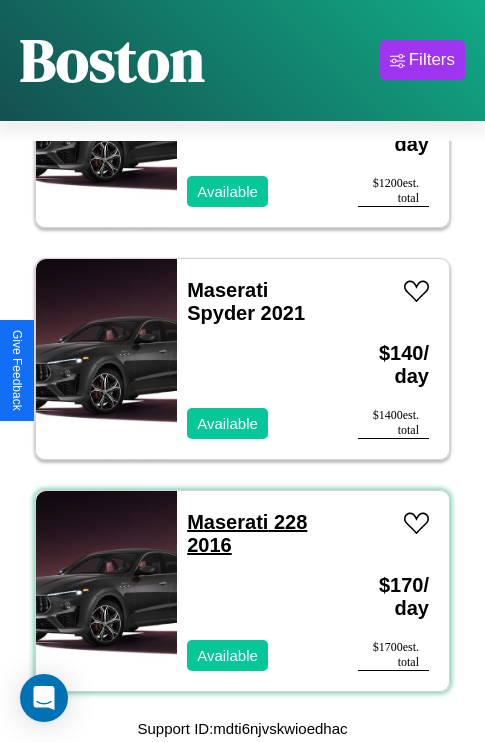 click on "Maserati   228   2016" at bounding box center (247, 533) 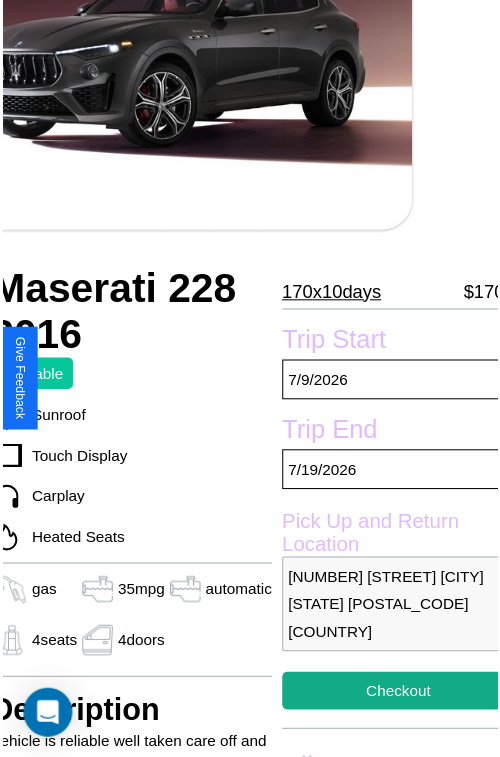 scroll, scrollTop: 218, scrollLeft: 84, axis: both 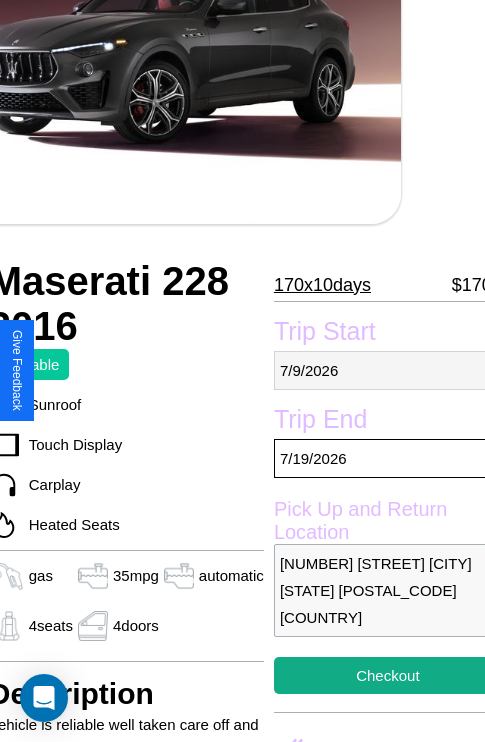 click on "[MM] / [DD] / [YYYY]" at bounding box center [388, 370] 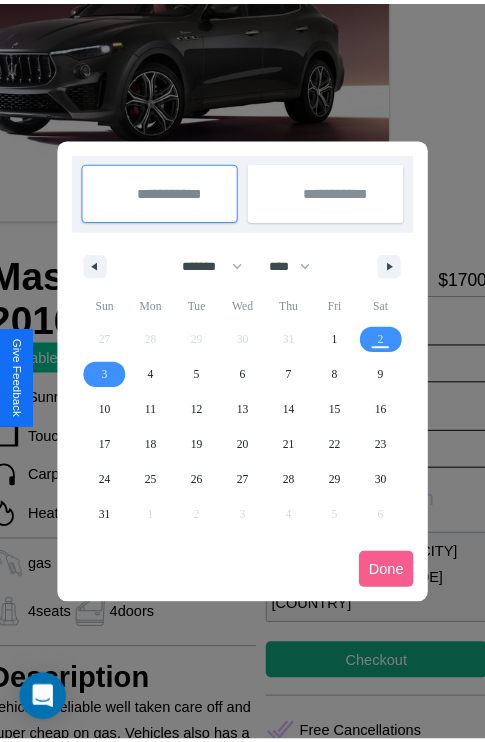 scroll, scrollTop: 0, scrollLeft: 84, axis: horizontal 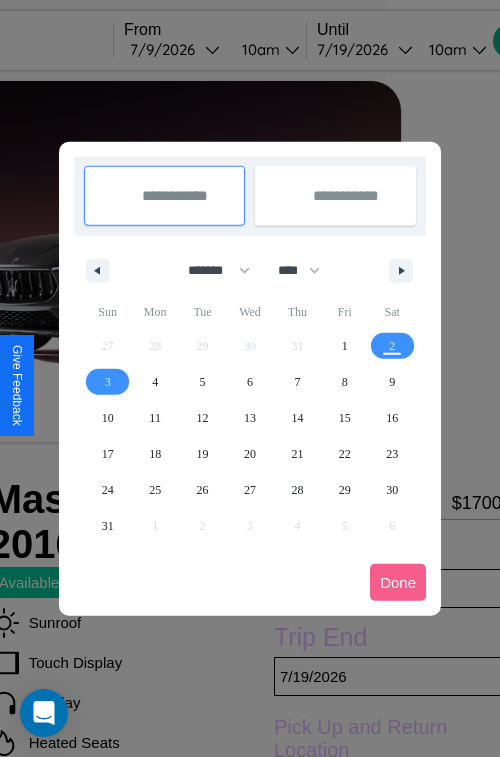 click at bounding box center (250, 378) 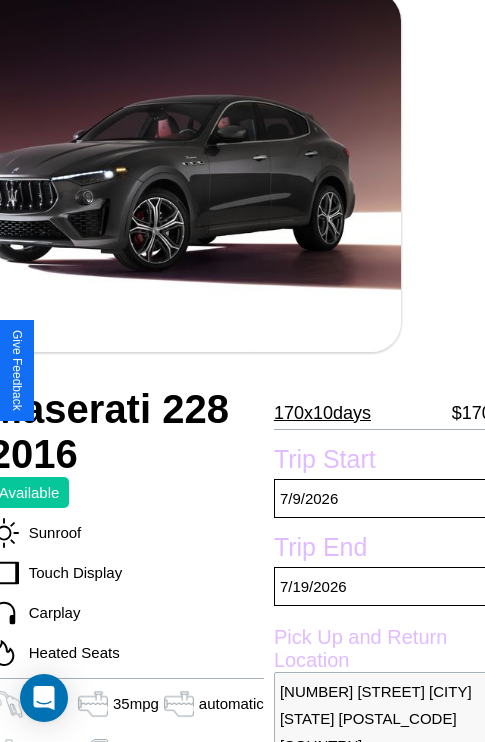 scroll, scrollTop: 132, scrollLeft: 84, axis: both 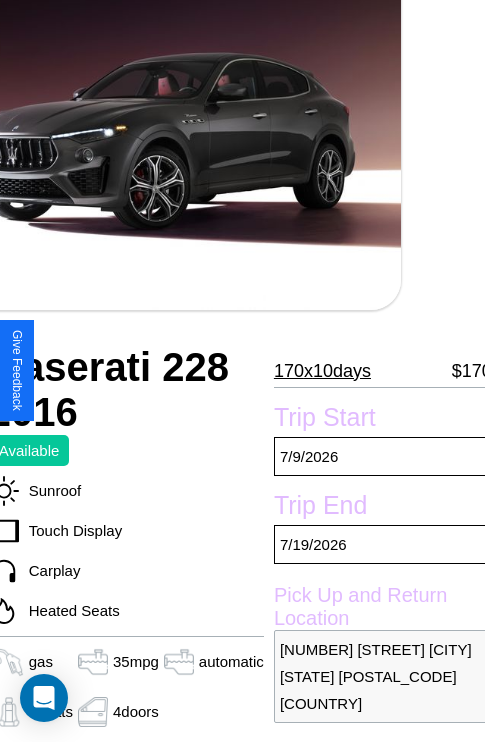 click on "[NUMBER] x [NUMBER] days" at bounding box center [322, 371] 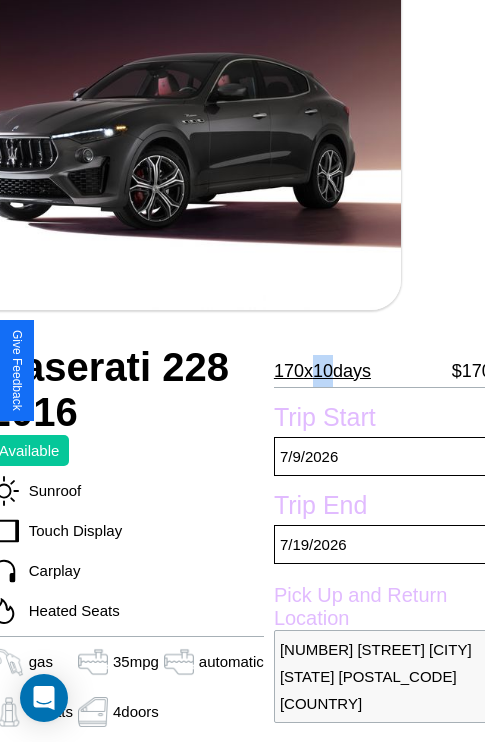 click on "[NUMBER] x [NUMBER] days" at bounding box center [322, 371] 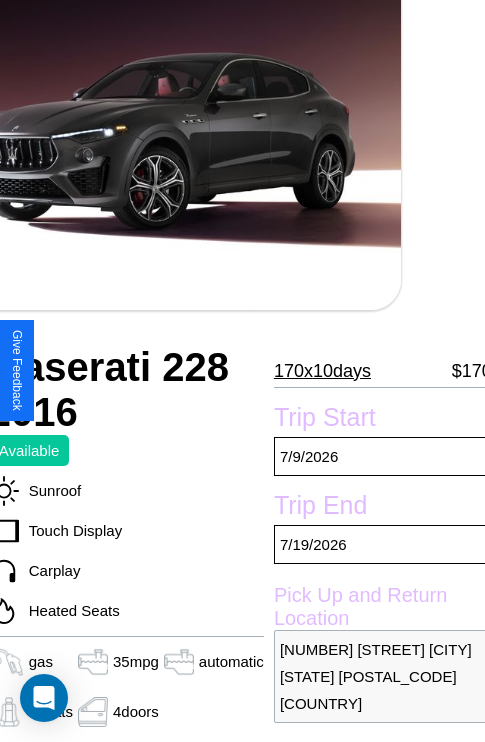 click on "[NUMBER] x [NUMBER] days" at bounding box center [322, 371] 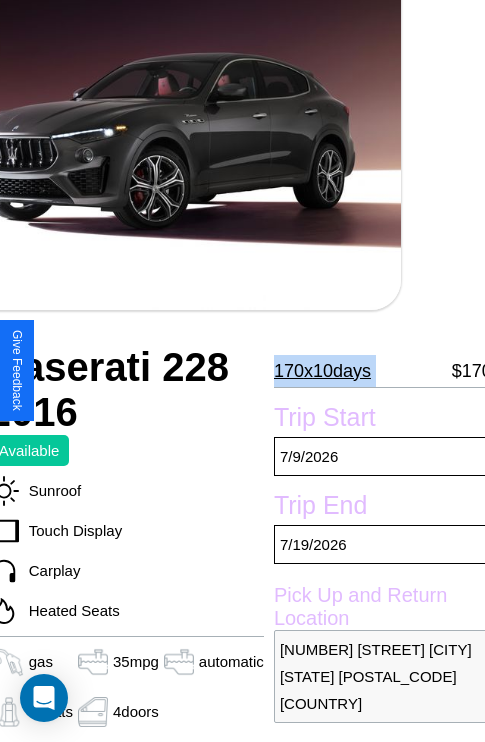 click on "[NUMBER] x [NUMBER] days" at bounding box center (322, 371) 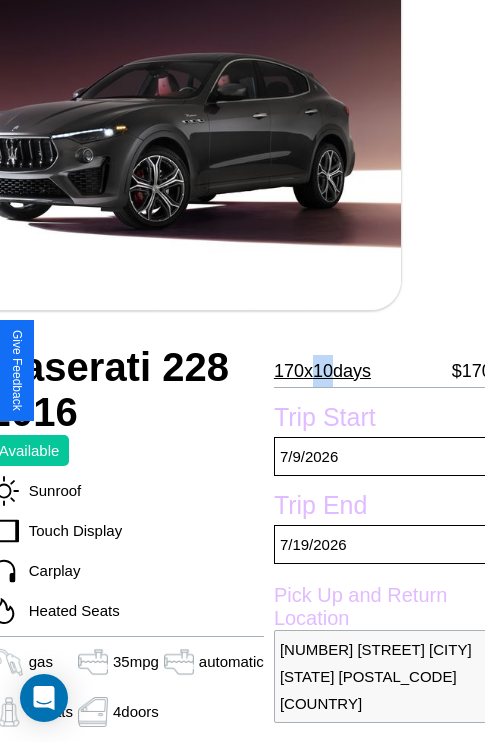 click on "[NUMBER] x [NUMBER] days" at bounding box center [322, 371] 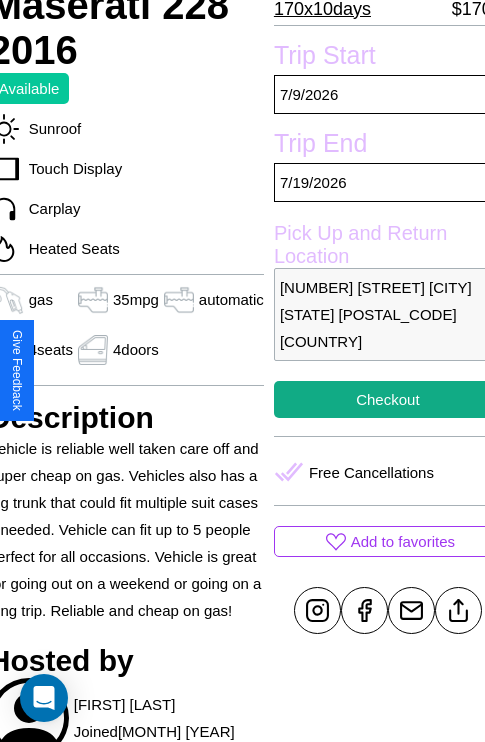 scroll, scrollTop: 523, scrollLeft: 84, axis: both 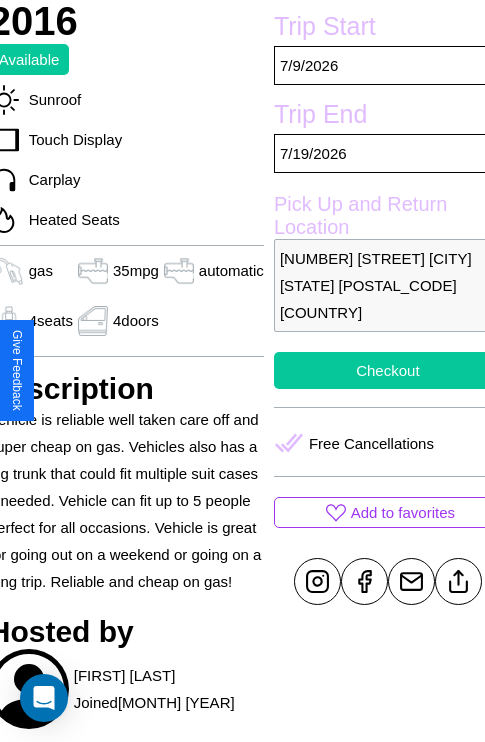click on "Checkout" at bounding box center (388, 370) 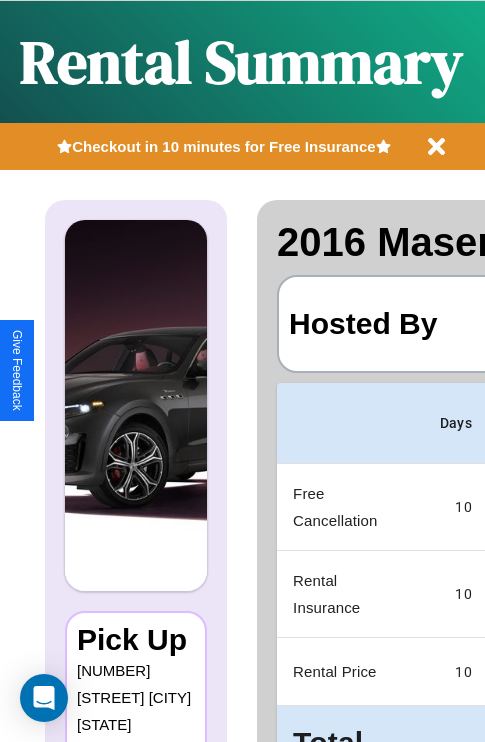 scroll, scrollTop: 0, scrollLeft: 408, axis: horizontal 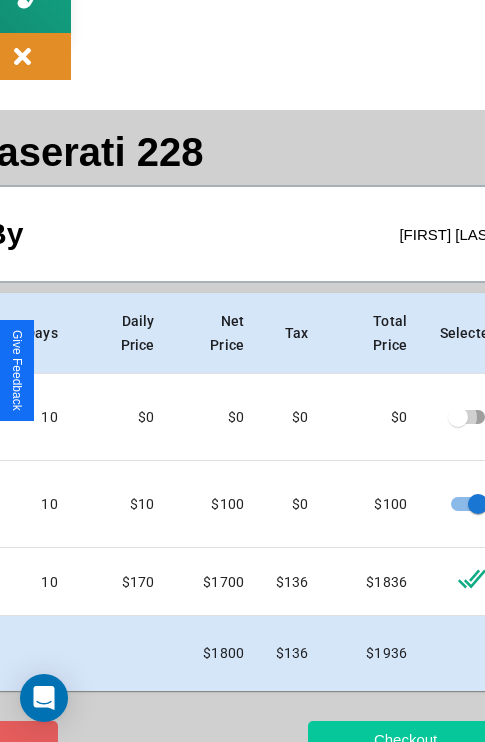 click on "Checkout" at bounding box center (405, 739) 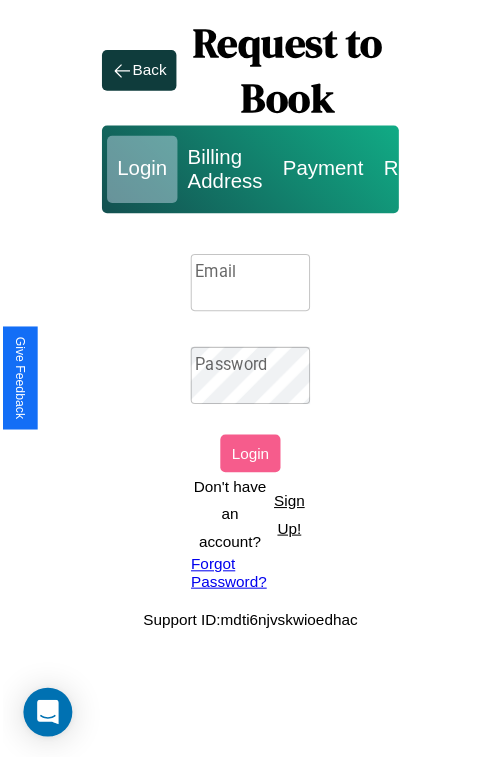 scroll, scrollTop: 0, scrollLeft: 0, axis: both 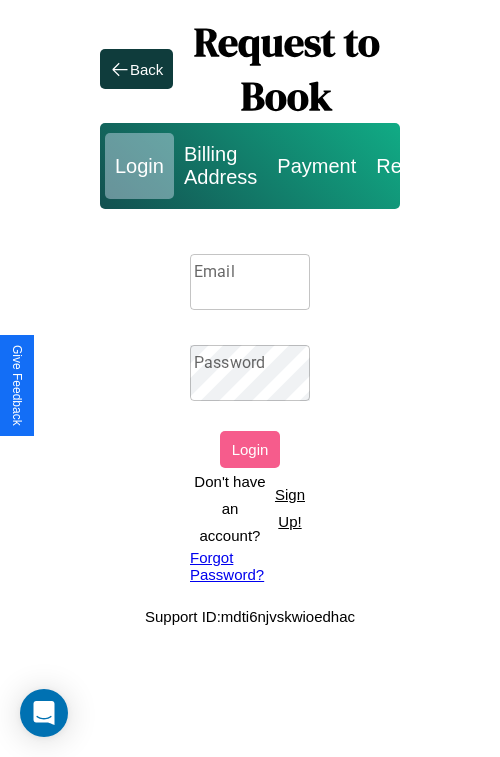 click on "Sign Up!" at bounding box center [290, 508] 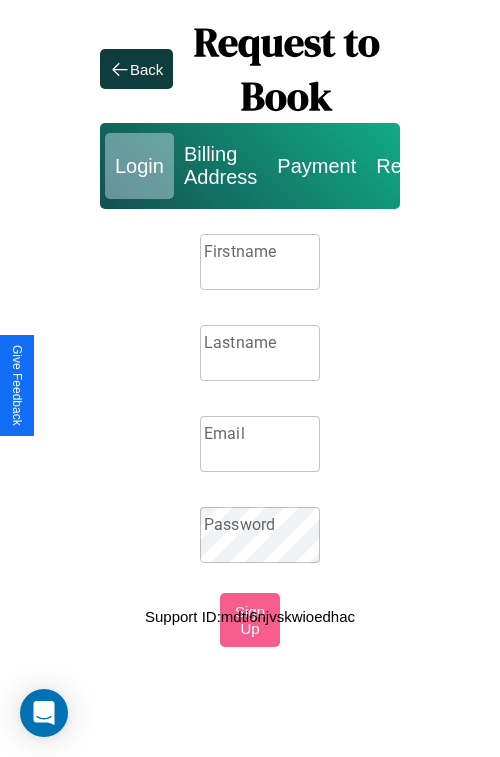 click on "Firstname" at bounding box center (260, 262) 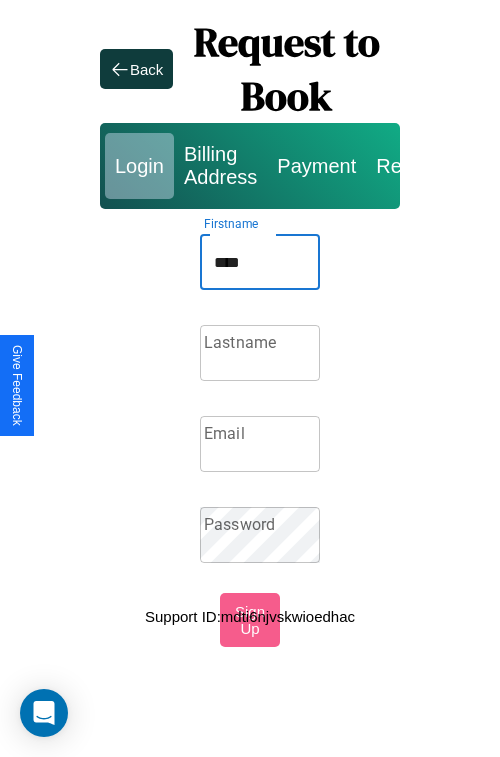 type on "****" 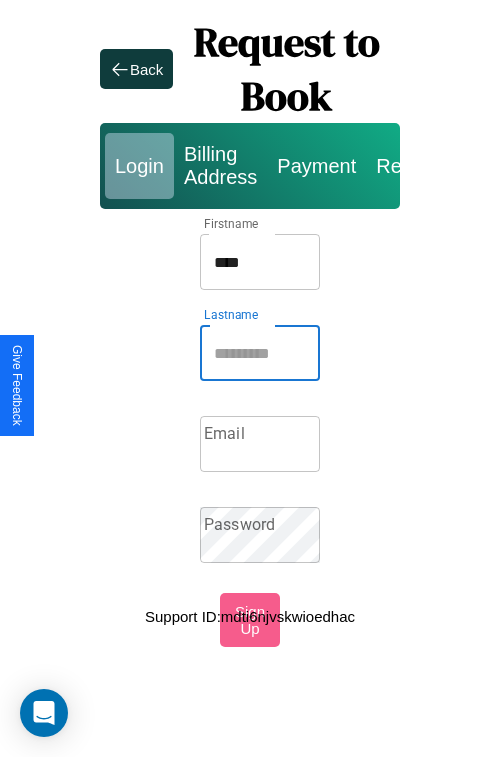 click on "Lastname" at bounding box center (260, 353) 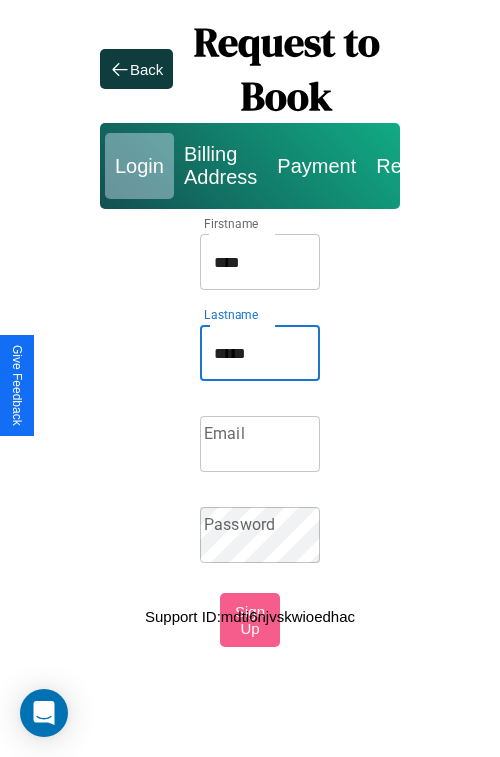 type on "*****" 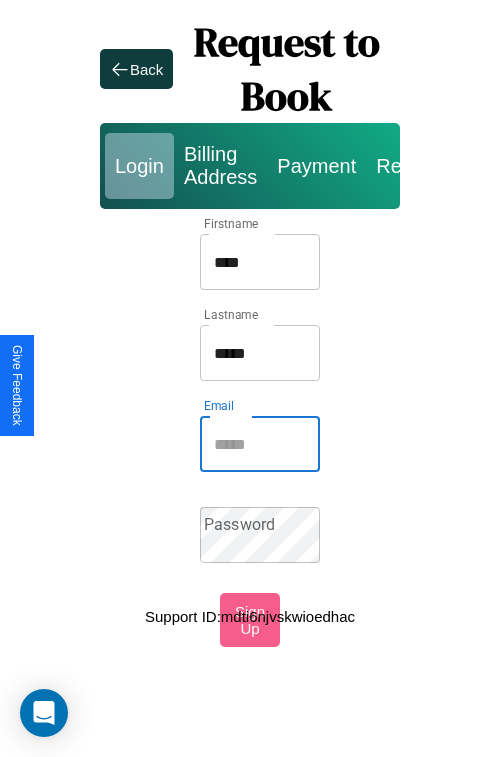 click on "Email" at bounding box center (260, 444) 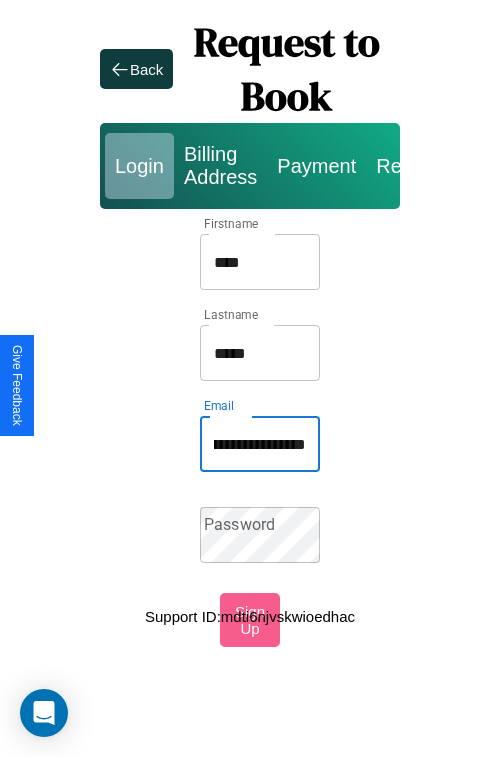 scroll, scrollTop: 0, scrollLeft: 91, axis: horizontal 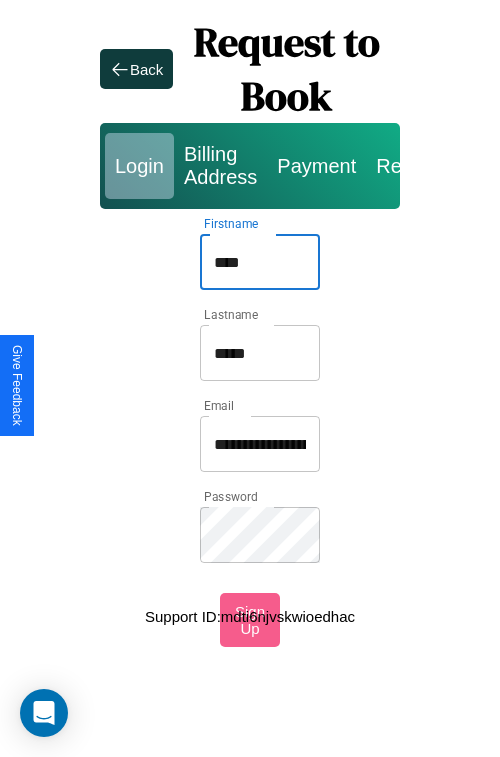 click on "****" at bounding box center (260, 262) 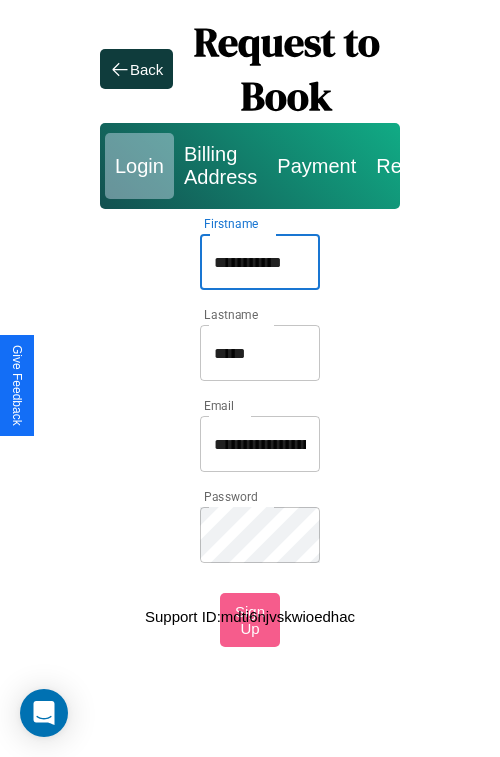 type on "**********" 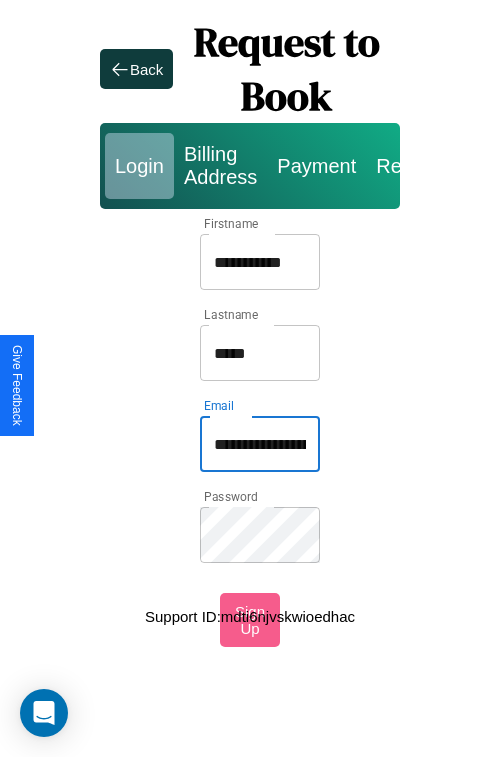 click on "**********" at bounding box center (260, 444) 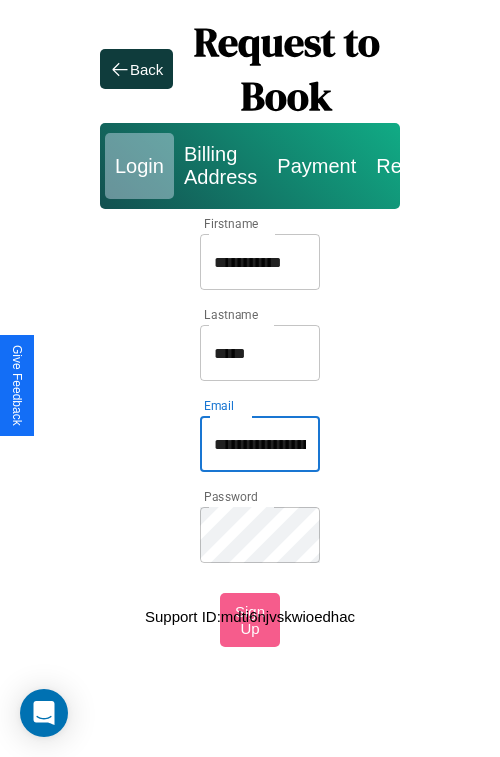 type on "**********" 